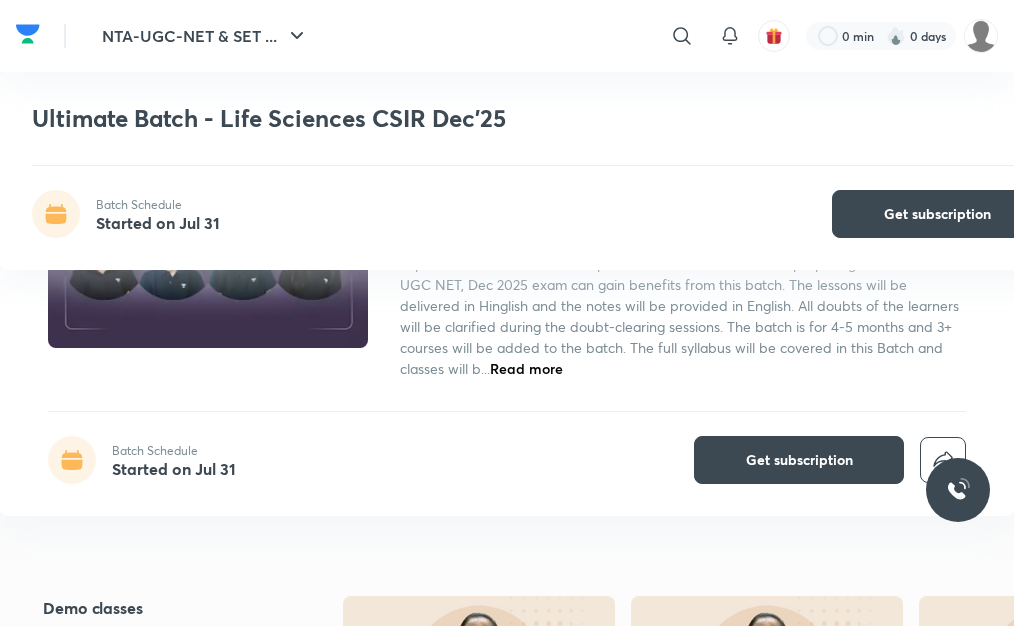 scroll, scrollTop: 2076, scrollLeft: 0, axis: vertical 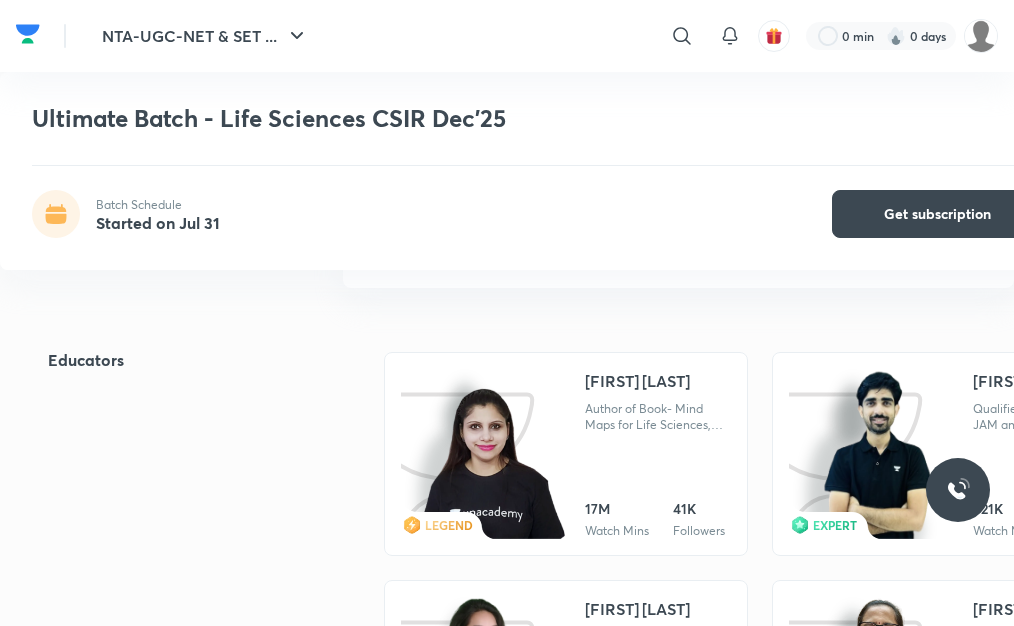 click on "LEGEND [FIRST] [LAST] Author of Book- Mind Maps for Life Sciences, Qualified CSIR-NET,GATE XL,BT, REET, MPAT 2 times Rank 1, Guided 30k+ Students 17M Watch Mins 41K Followers" at bounding box center (566, 454) 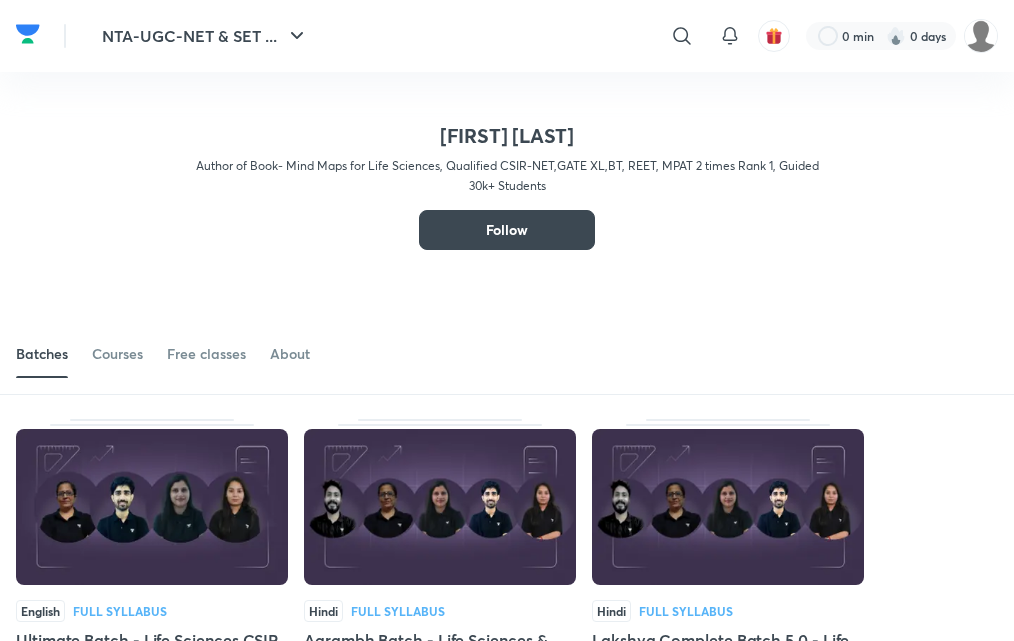 scroll, scrollTop: 140, scrollLeft: 0, axis: vertical 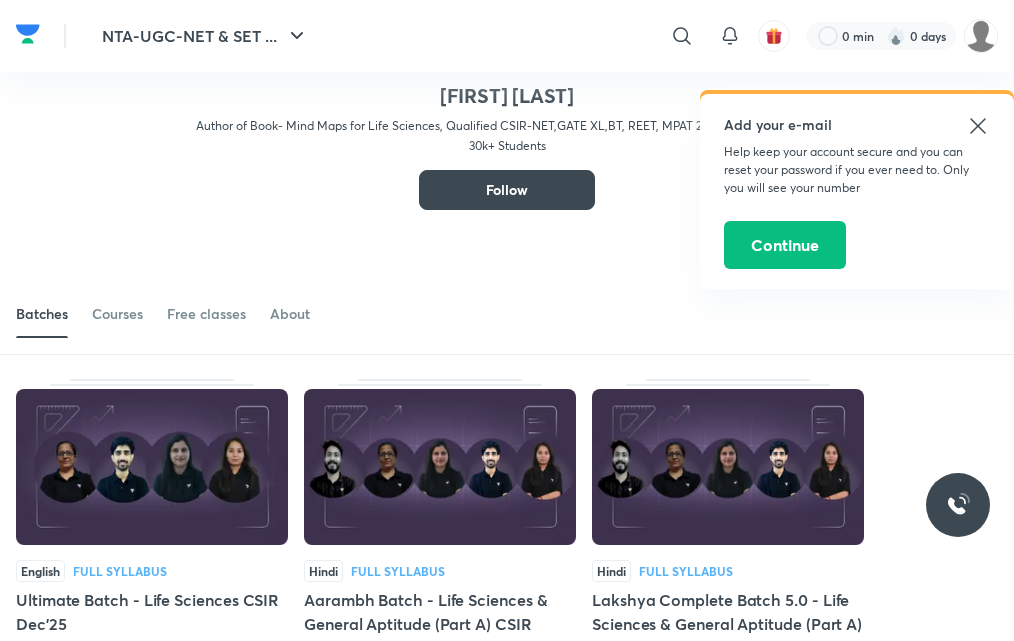 click 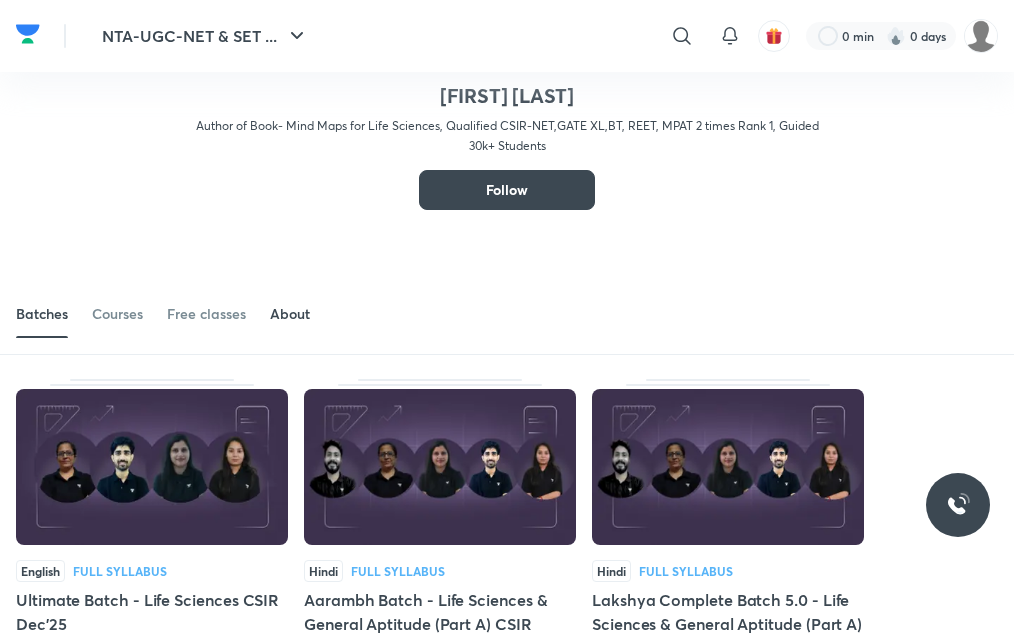 click on "About" at bounding box center (290, 314) 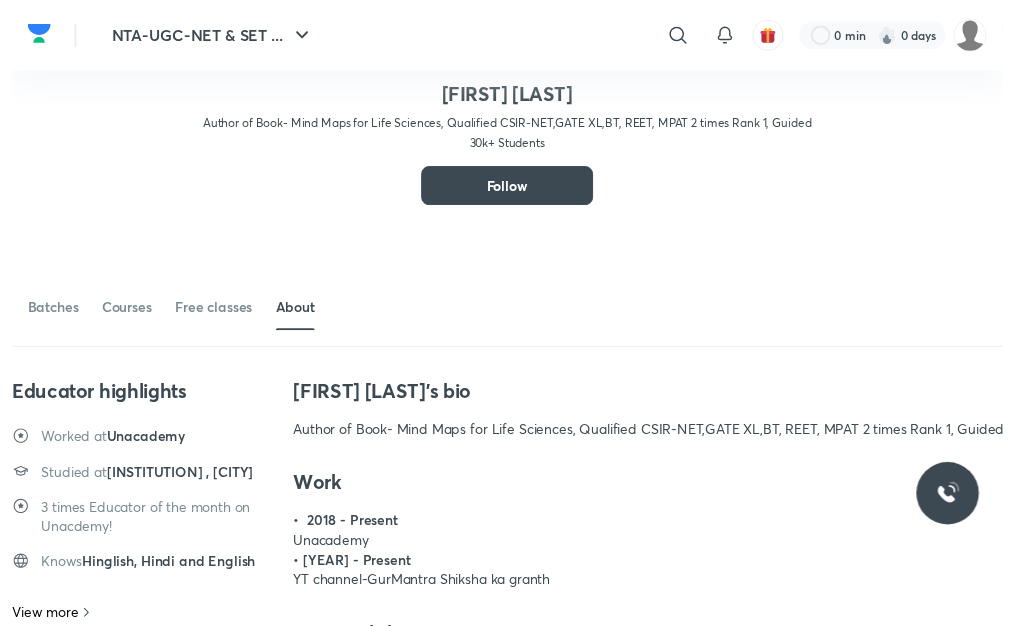 scroll, scrollTop: 160, scrollLeft: 0, axis: vertical 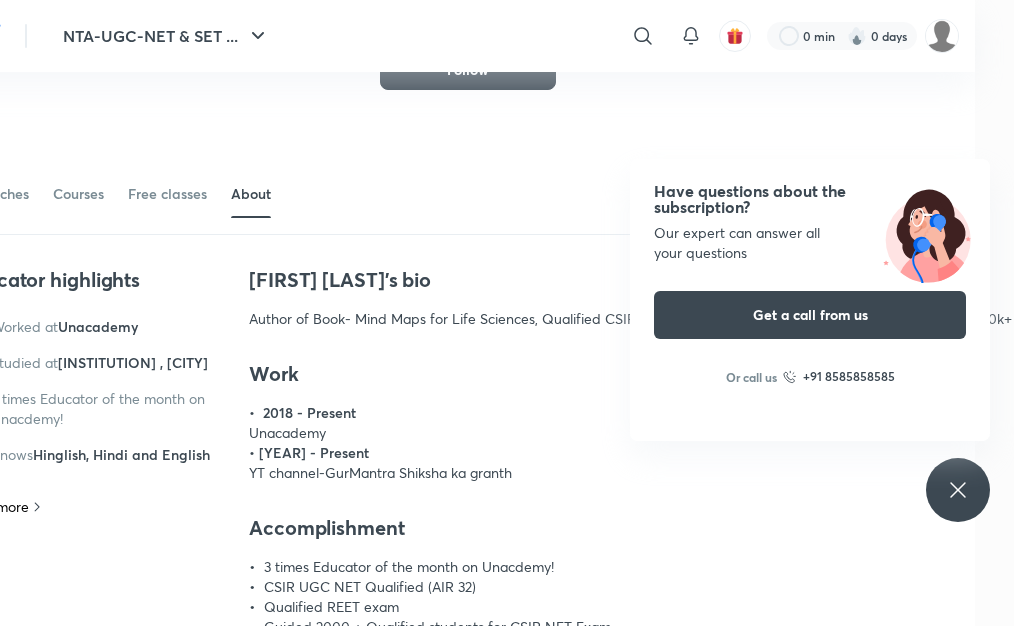click 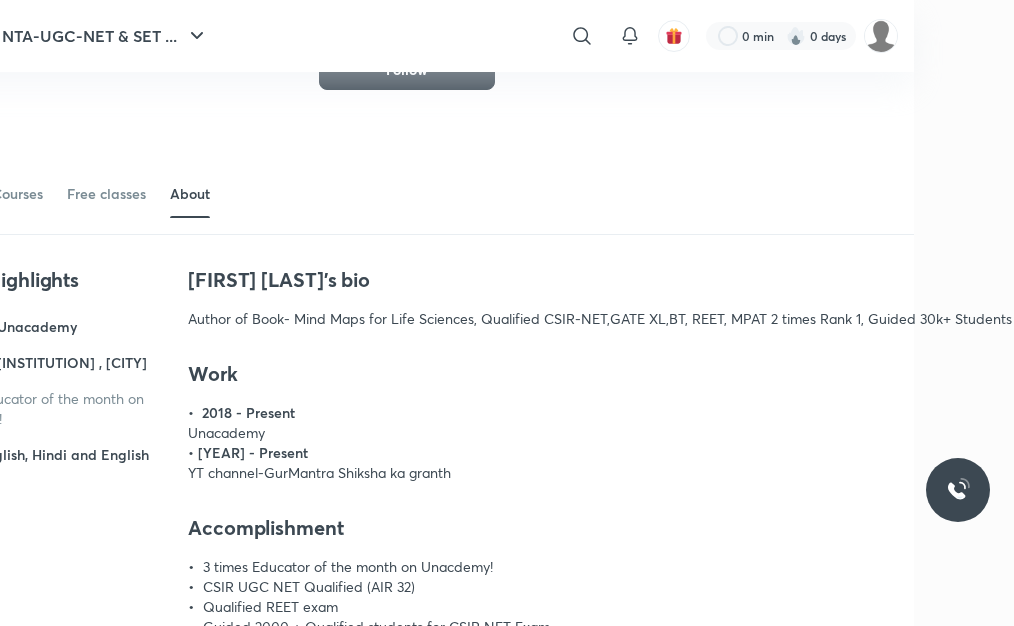scroll, scrollTop: 160, scrollLeft: 104, axis: both 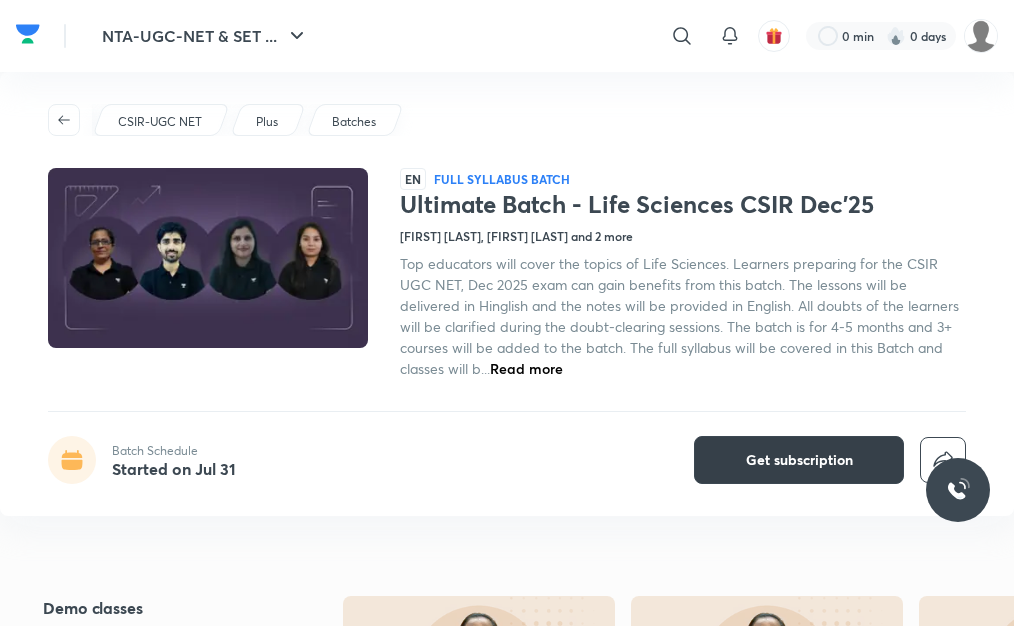 click on "Get subscription" at bounding box center [799, 460] 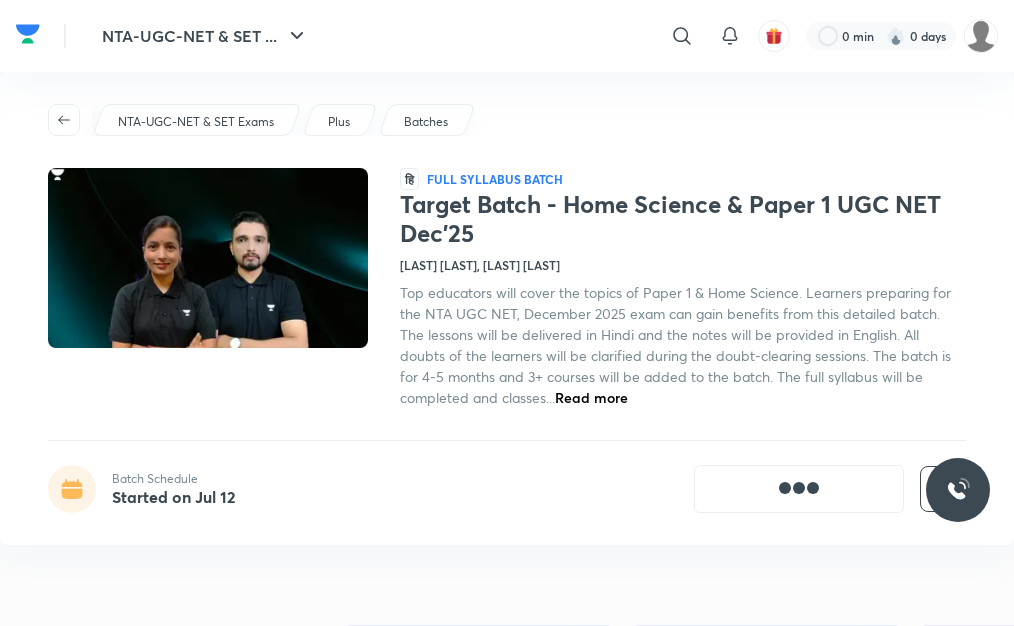 scroll, scrollTop: 0, scrollLeft: 0, axis: both 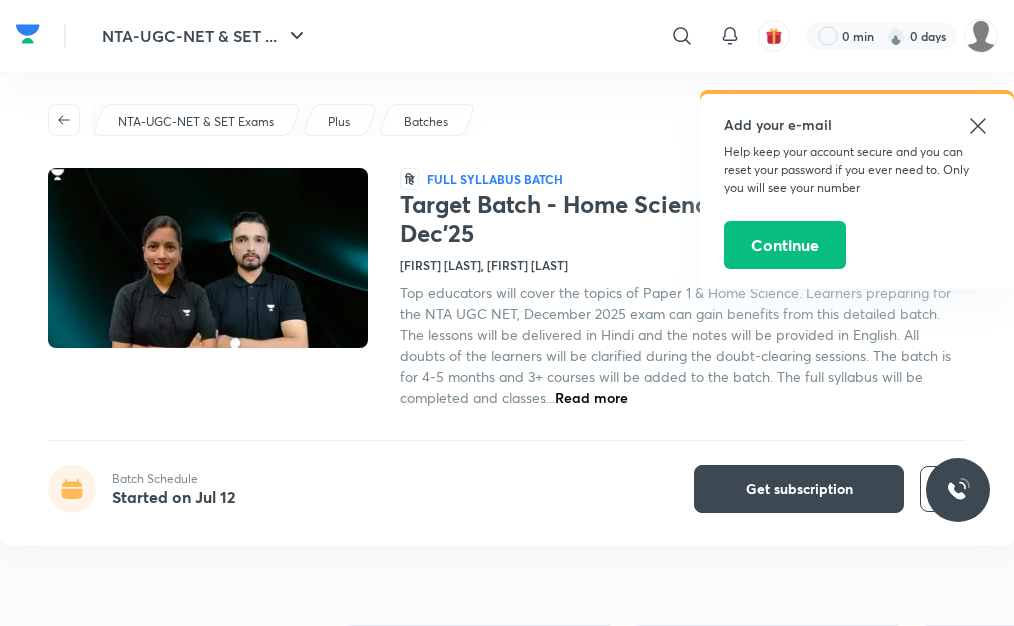 click 